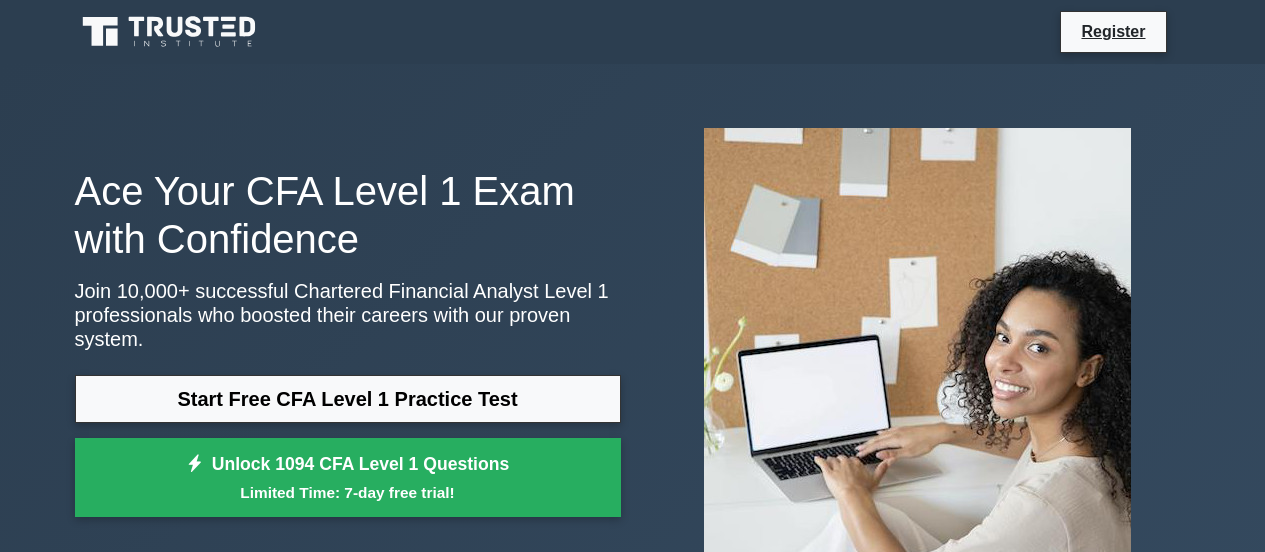 scroll, scrollTop: 53, scrollLeft: 0, axis: vertical 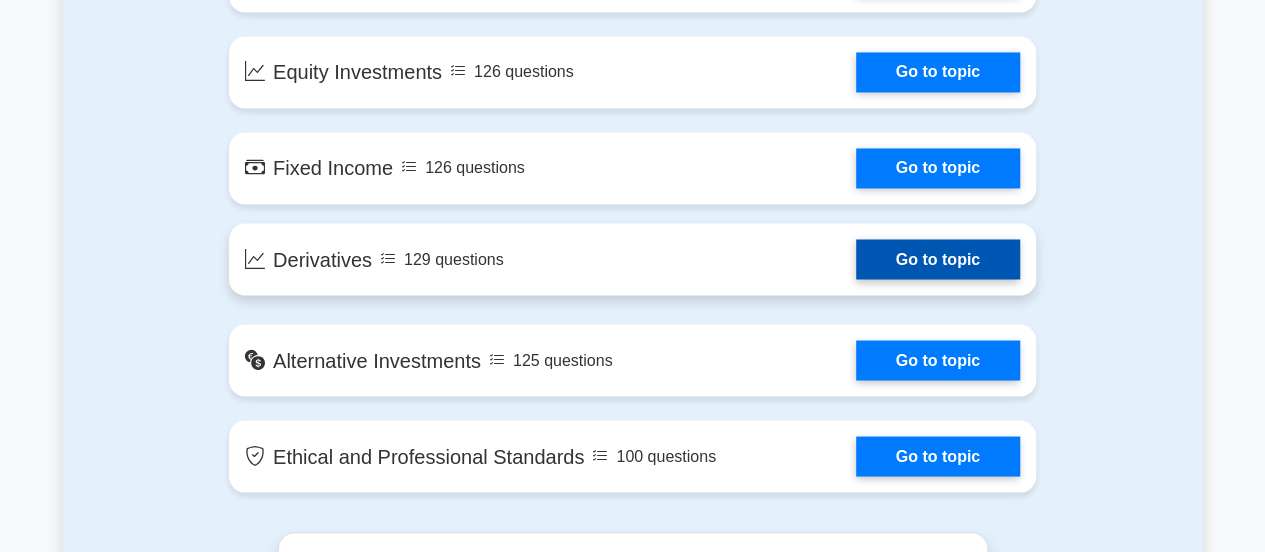 click on "Go to topic" at bounding box center (938, 259) 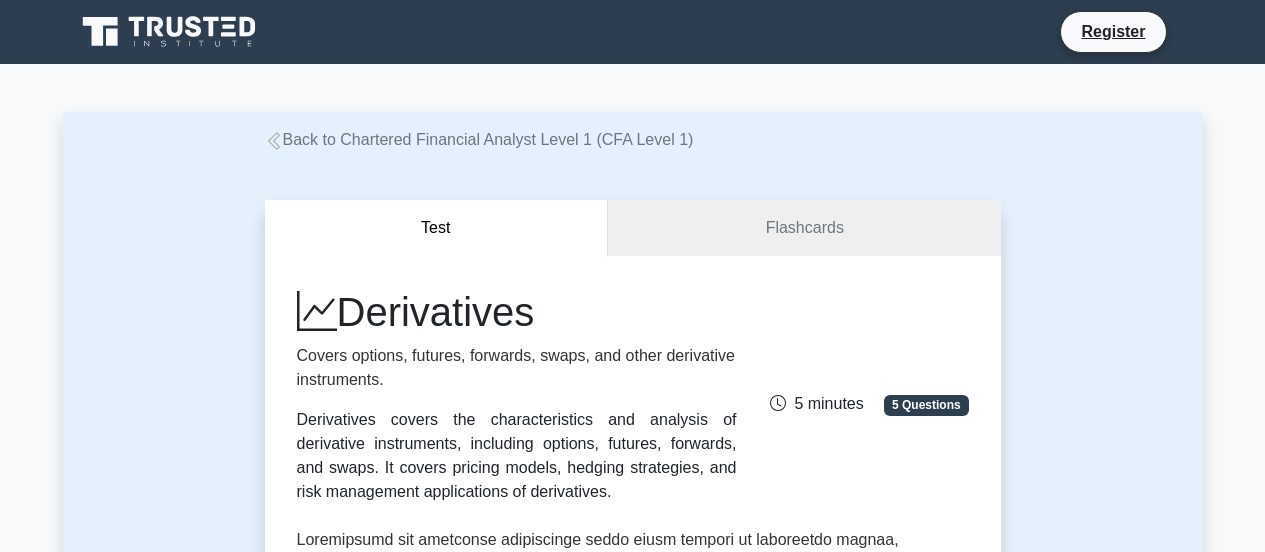 scroll, scrollTop: 0, scrollLeft: 0, axis: both 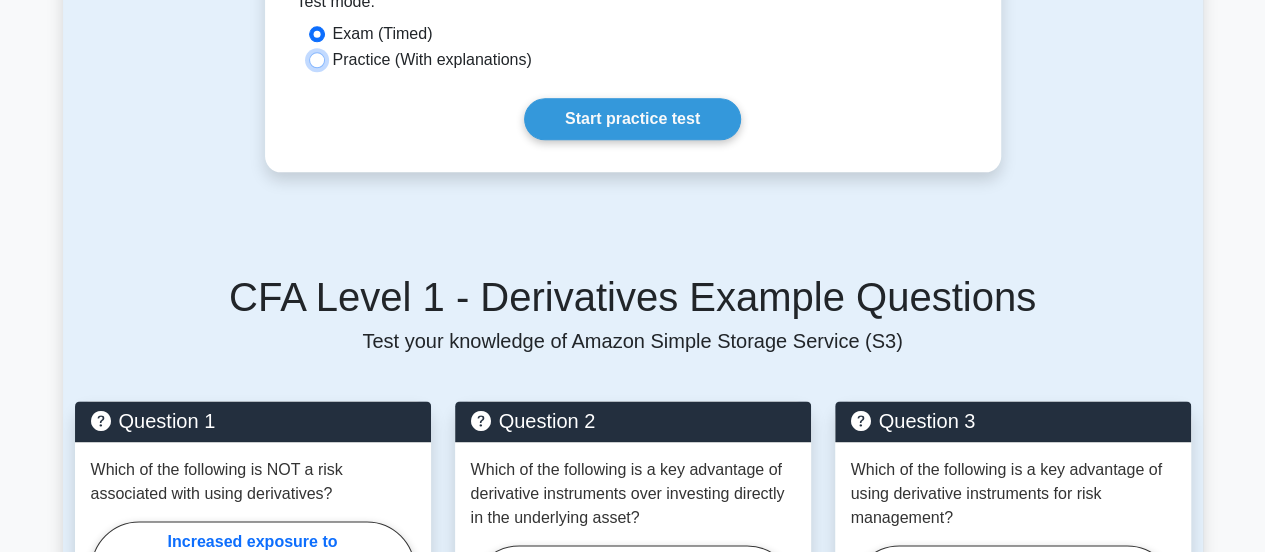 click on "Practice (With explanations)" at bounding box center [317, 60] 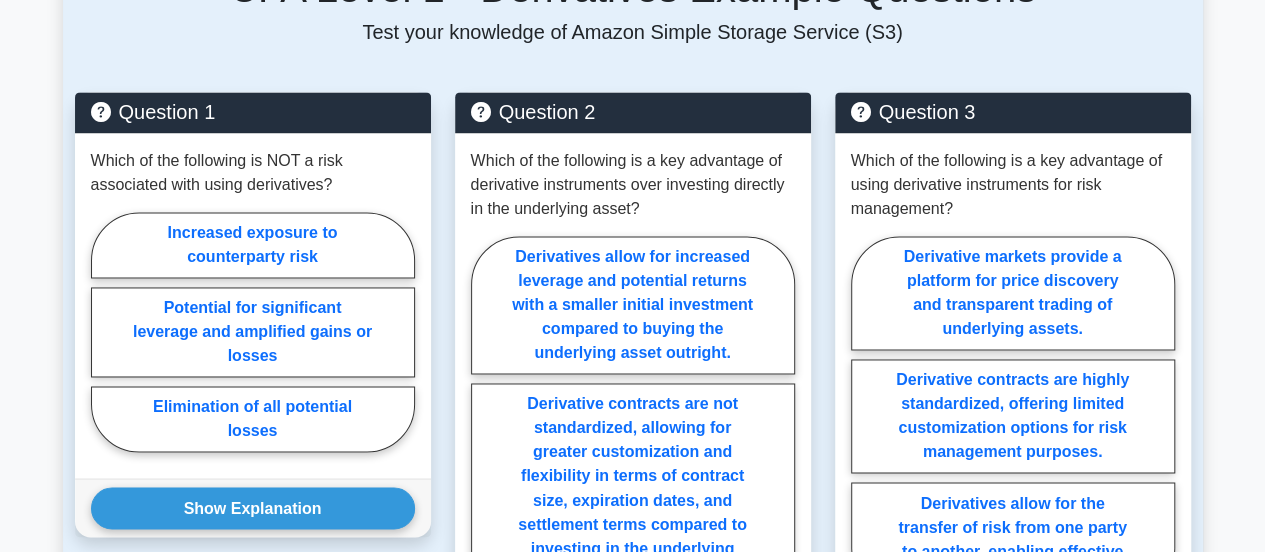 scroll, scrollTop: 1440, scrollLeft: 0, axis: vertical 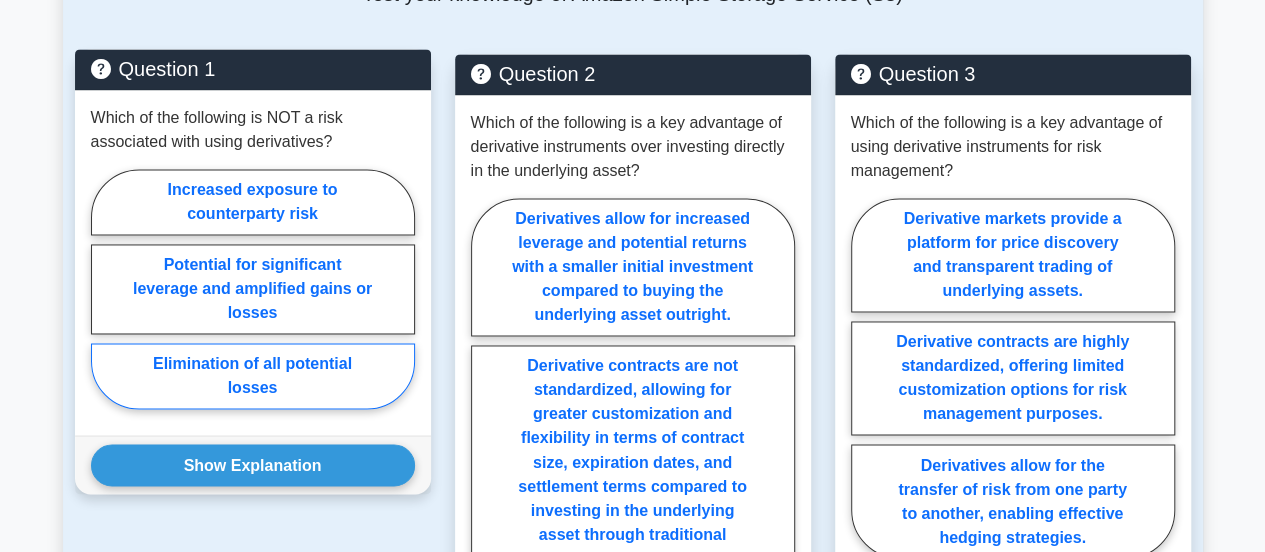 click on "Elimination of all potential losses" at bounding box center [253, 376] 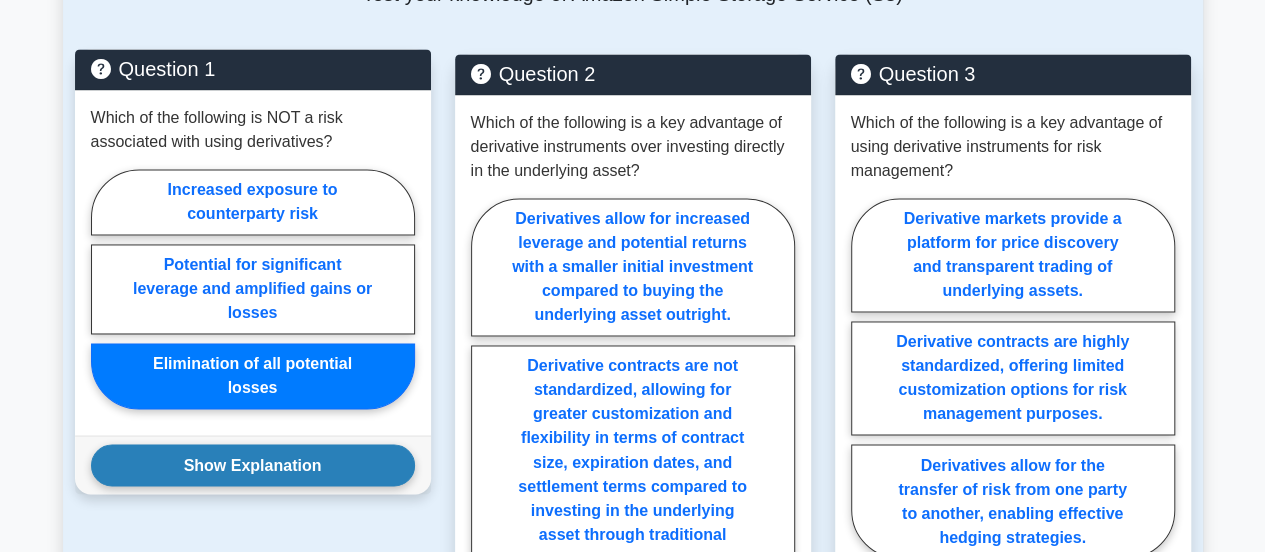 drag, startPoint x: 322, startPoint y: 447, endPoint x: 288, endPoint y: 463, distance: 37.576588 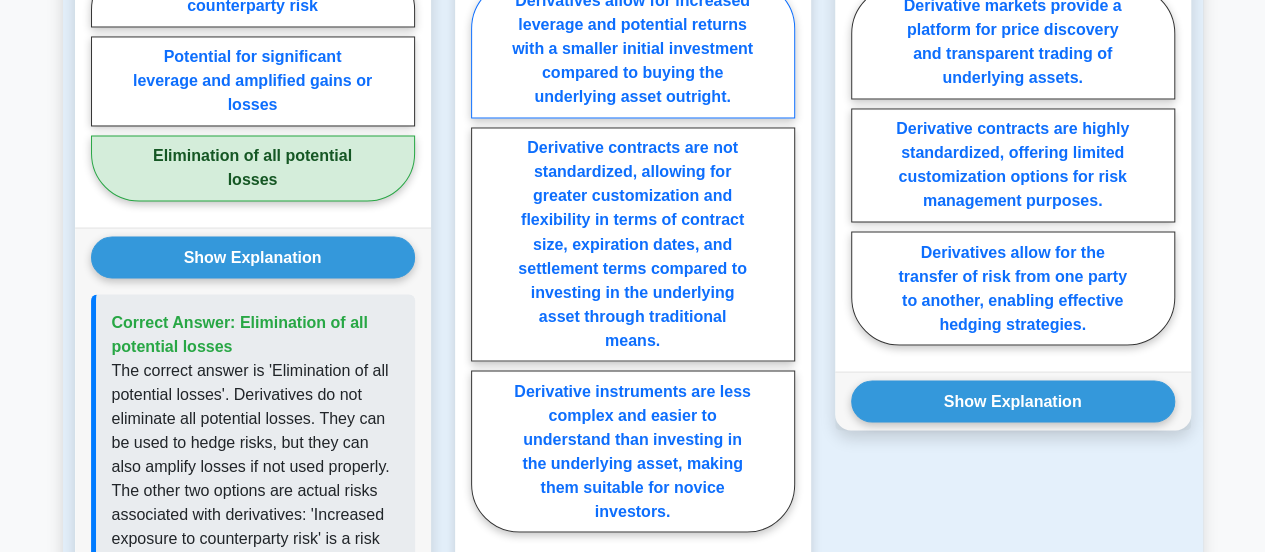 scroll, scrollTop: 1600, scrollLeft: 0, axis: vertical 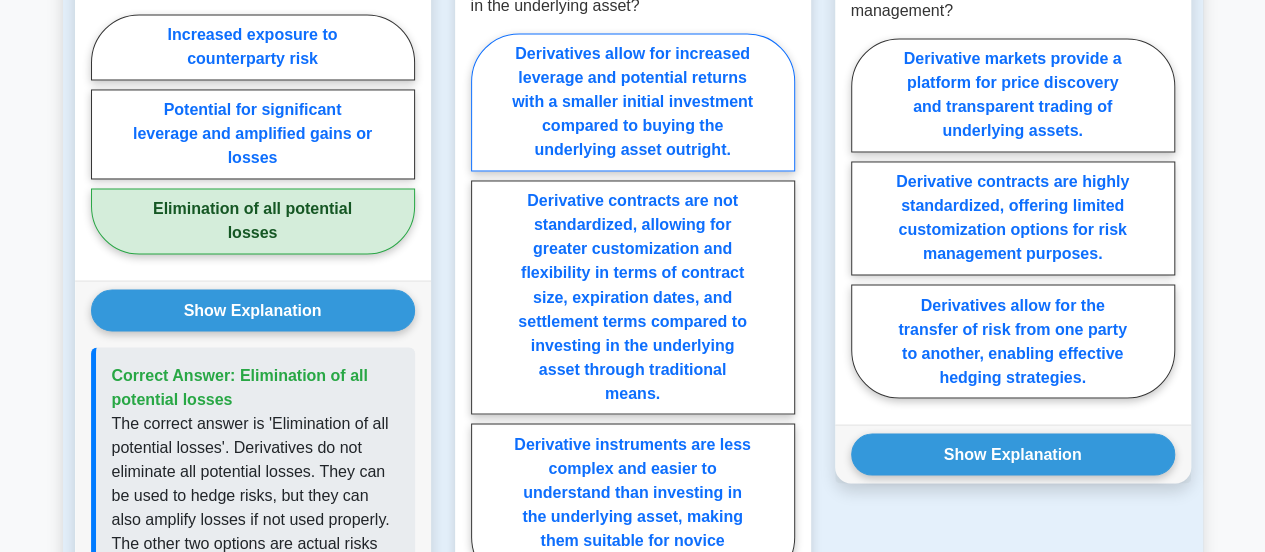 click on "Derivatives allow for increased leverage and potential returns with a smaller initial investment compared to buying the underlying asset outright." at bounding box center [633, 102] 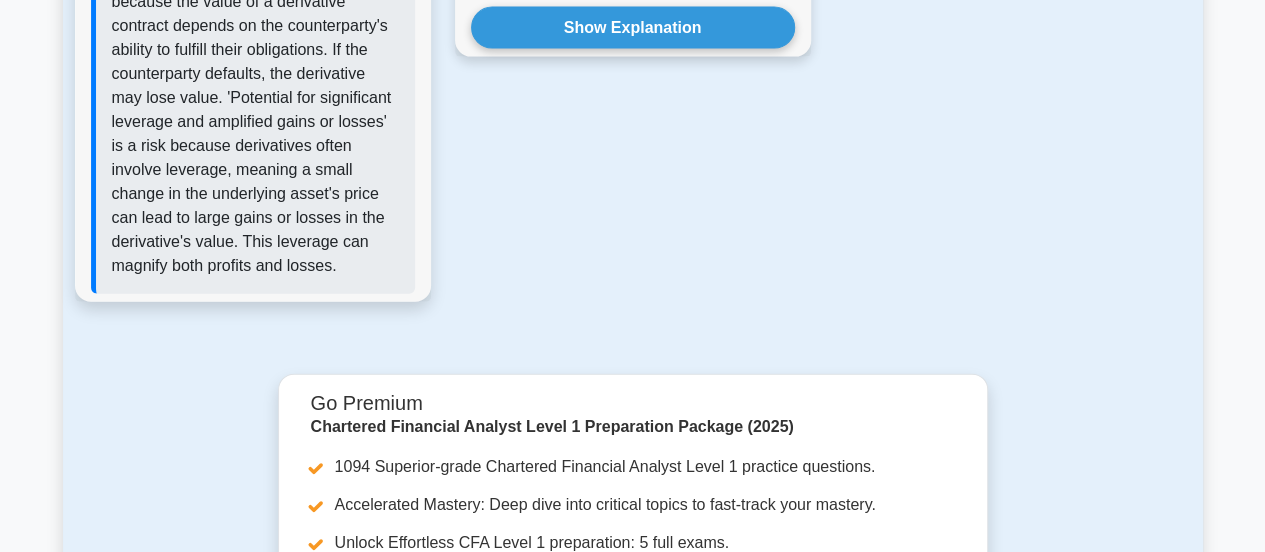 scroll, scrollTop: 2000, scrollLeft: 0, axis: vertical 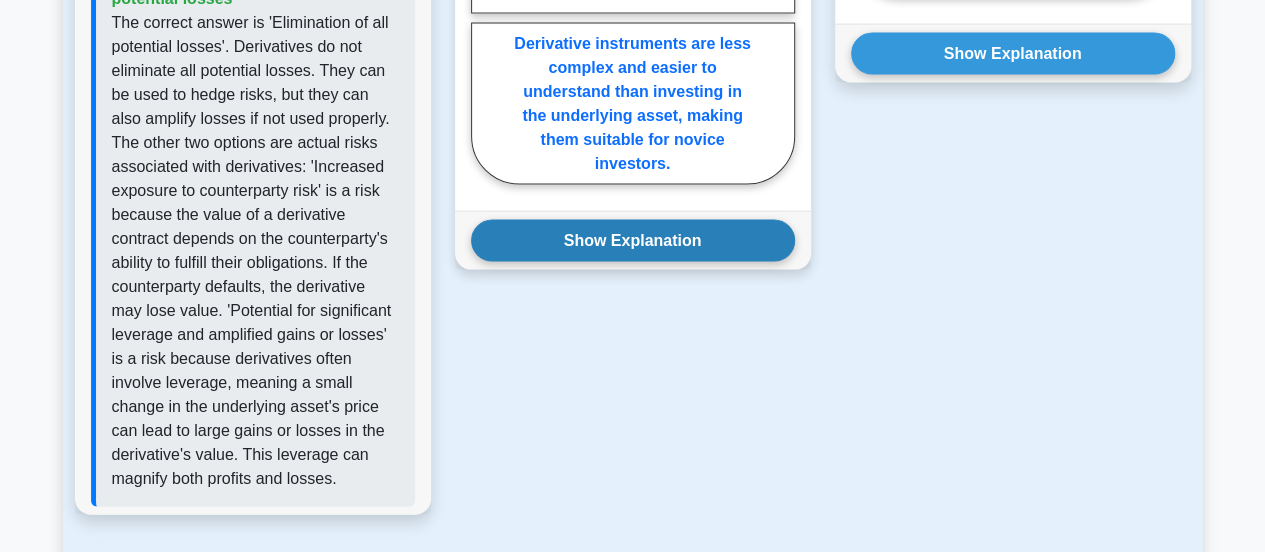 click on "Show Explanation" at bounding box center [633, 241] 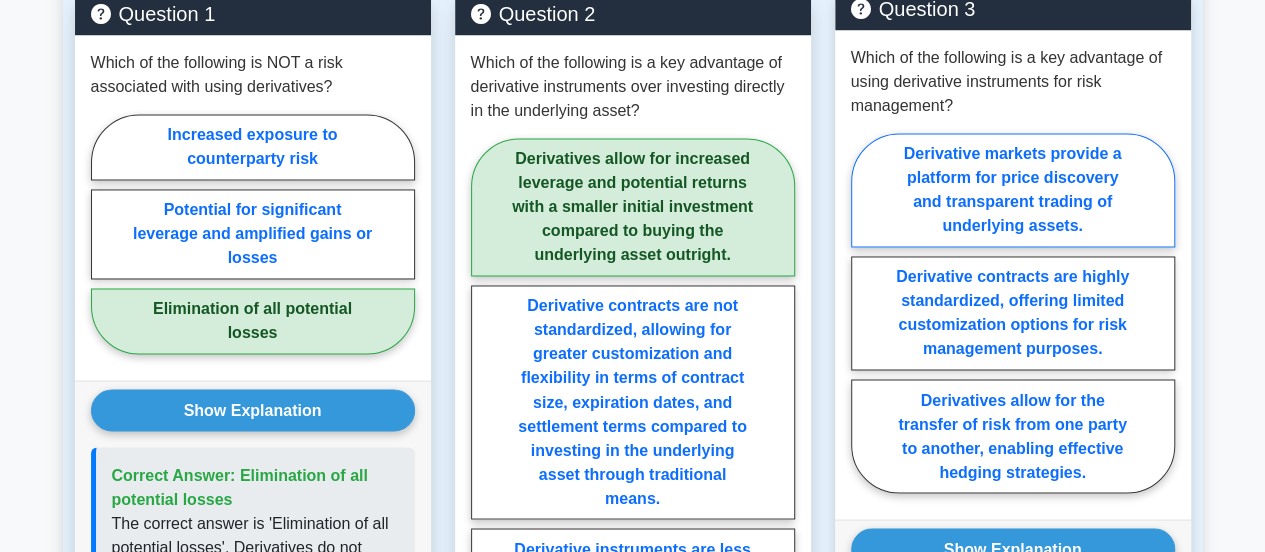 scroll, scrollTop: 1493, scrollLeft: 0, axis: vertical 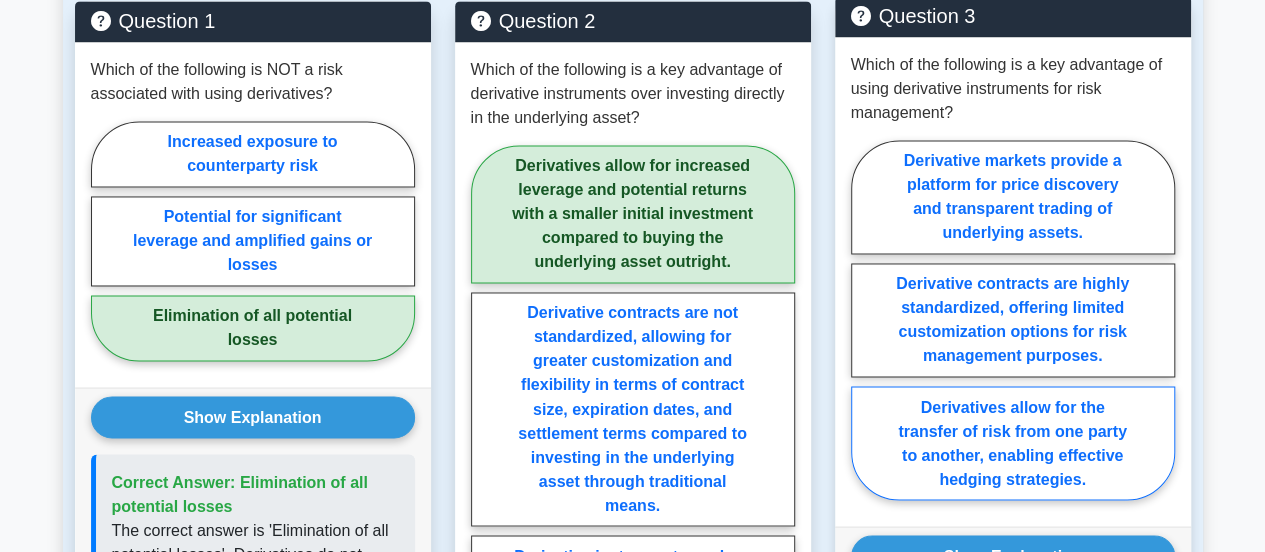 click on "Derivatives allow for the transfer of risk from one party to another, enabling effective hedging strategies." at bounding box center (1013, 443) 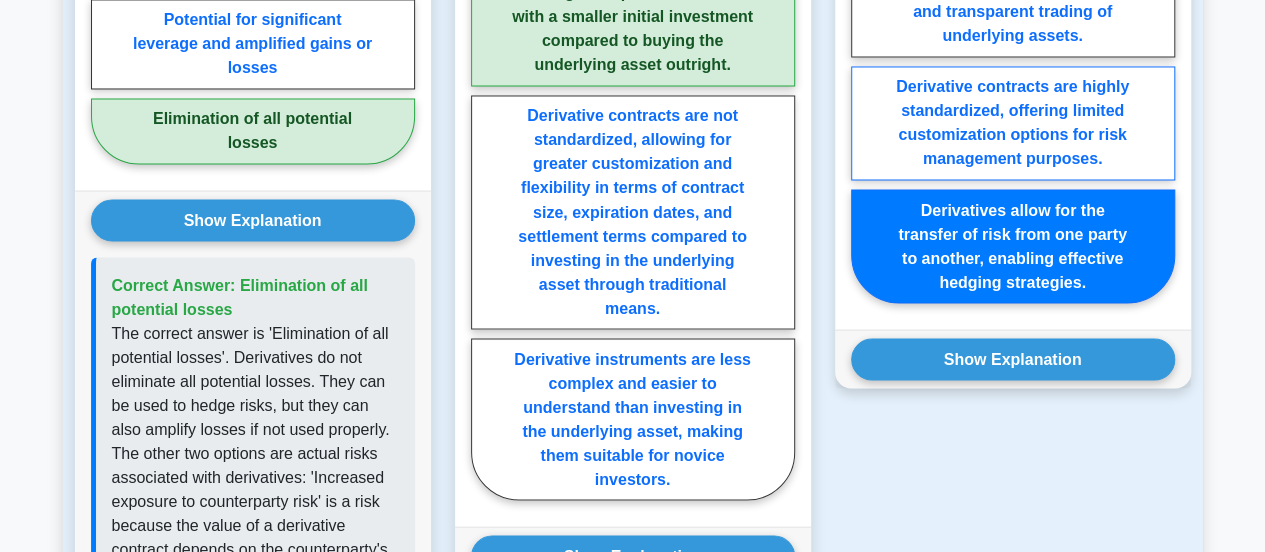 scroll, scrollTop: 1706, scrollLeft: 0, axis: vertical 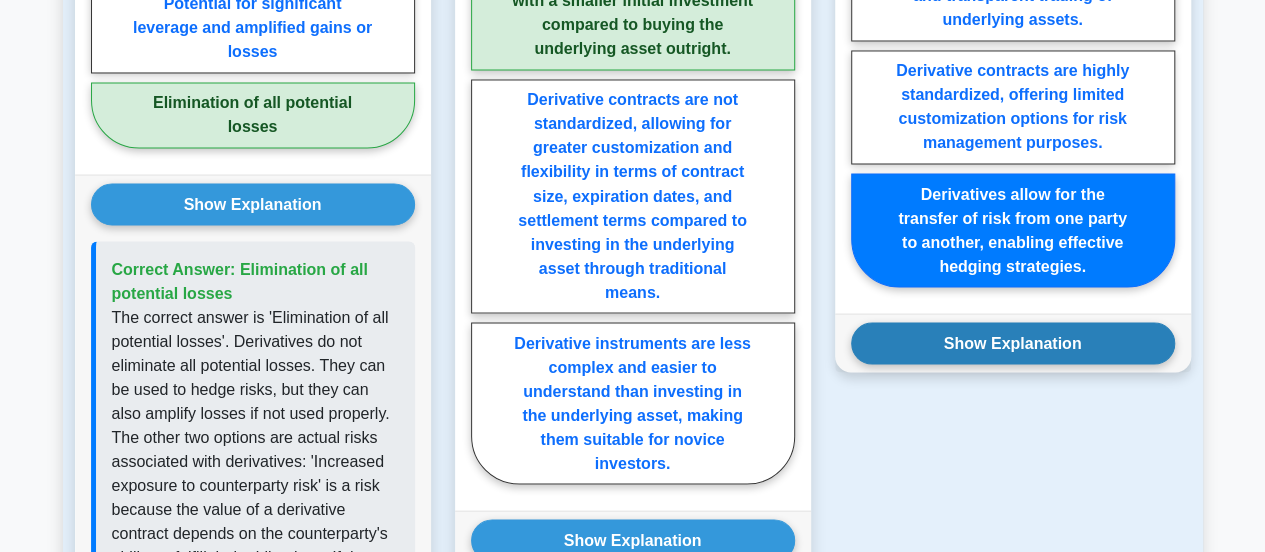 click on "Show Explanation" at bounding box center [1013, 343] 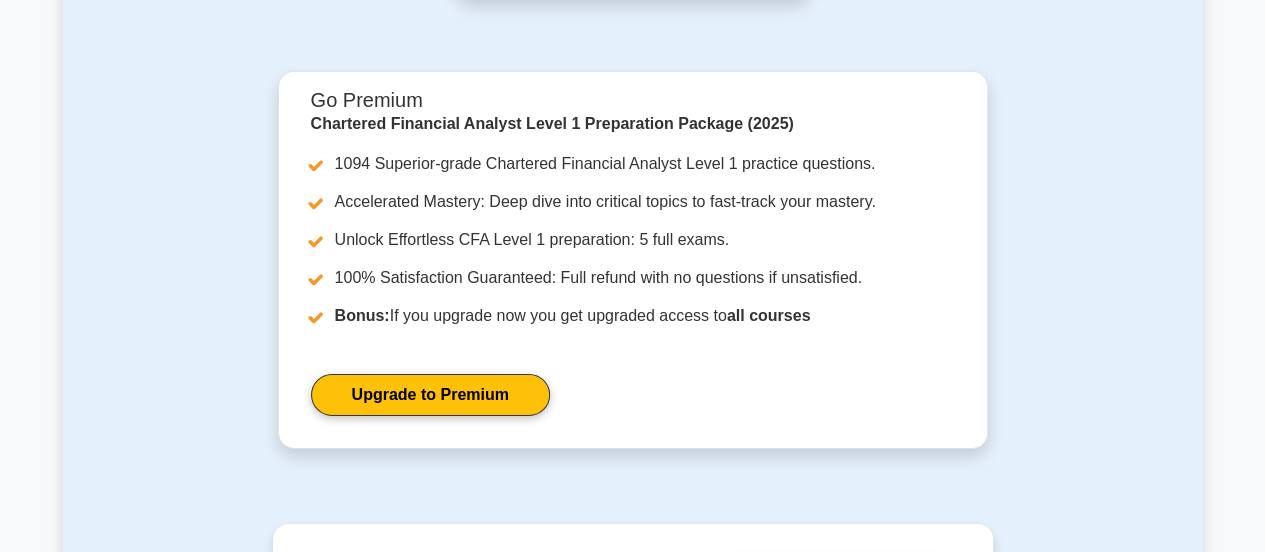 scroll, scrollTop: 2960, scrollLeft: 0, axis: vertical 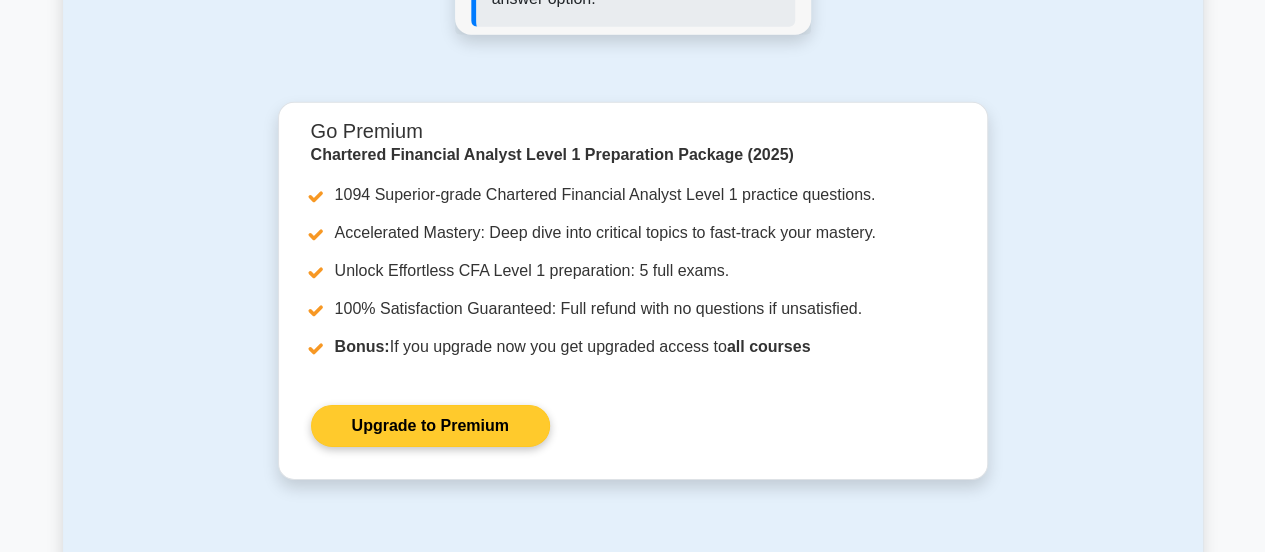 click on "Upgrade to Premium" at bounding box center (430, 426) 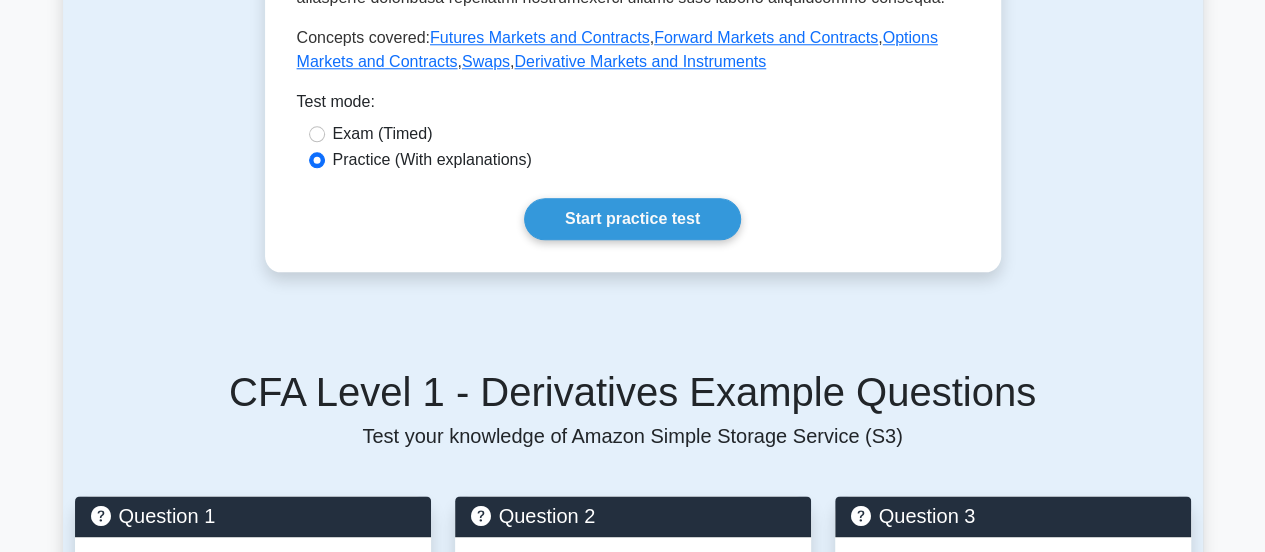 scroll, scrollTop: 936, scrollLeft: 0, axis: vertical 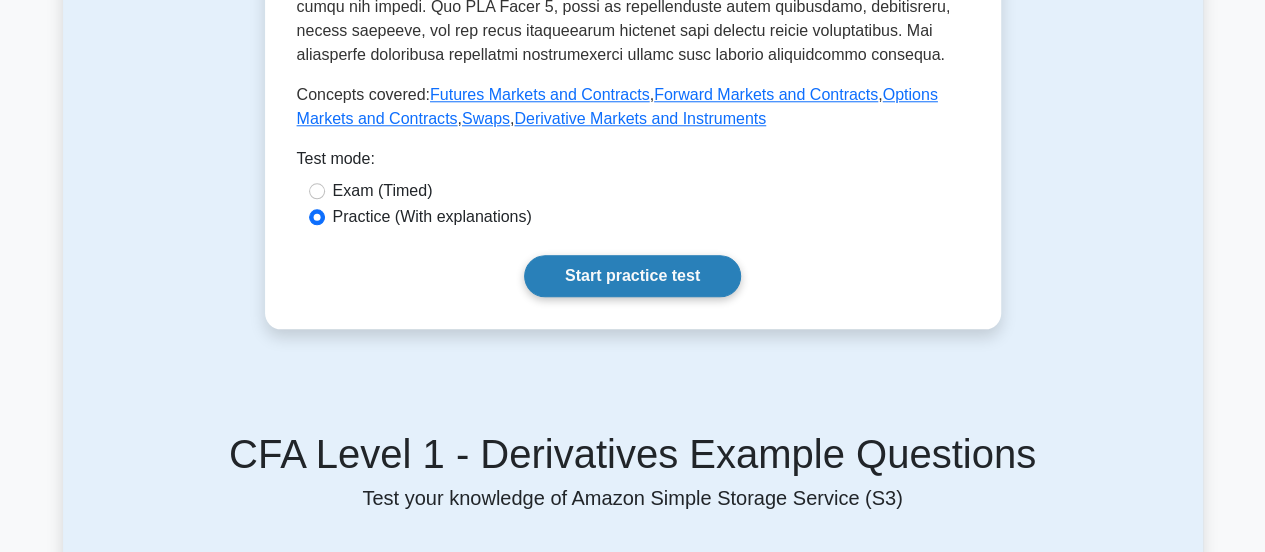 click on "Start practice test" at bounding box center [632, 276] 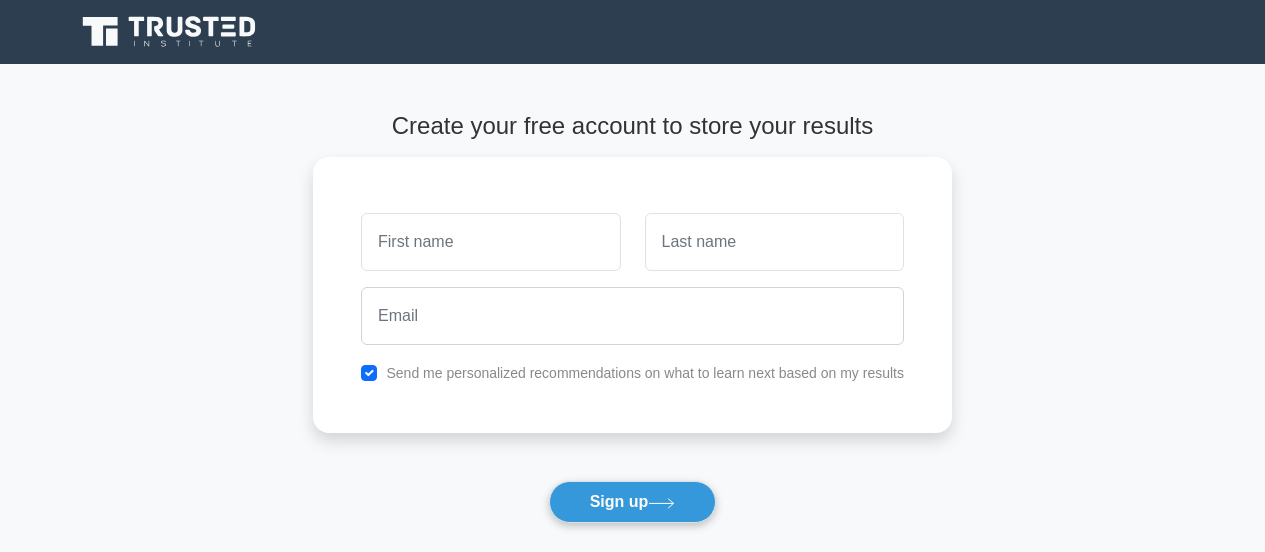 scroll, scrollTop: 0, scrollLeft: 0, axis: both 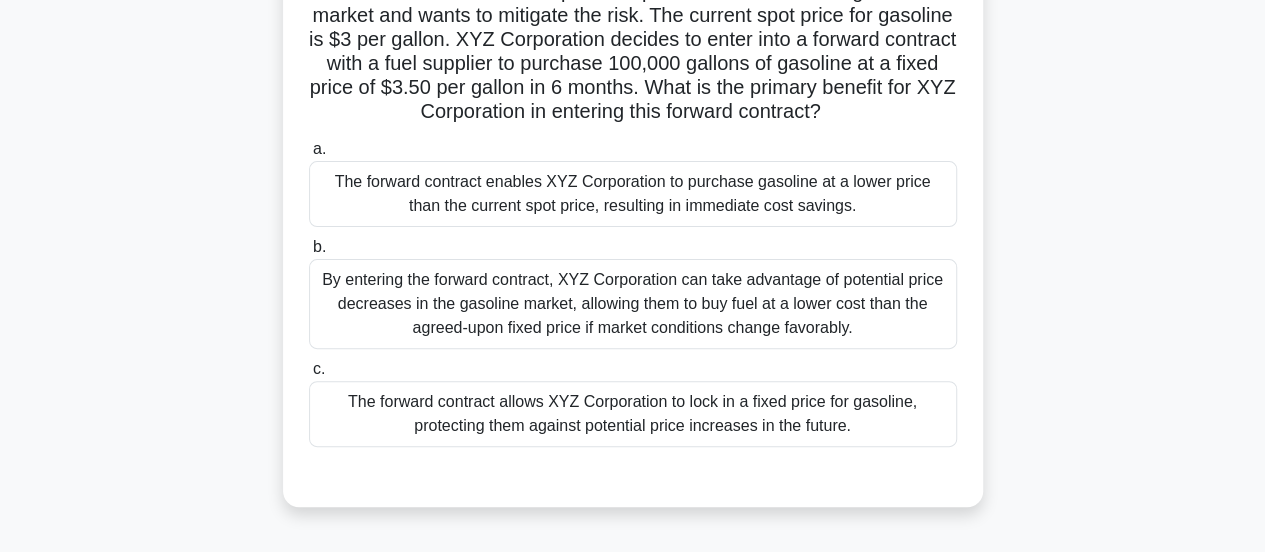 click on "The forward contract allows XYZ Corporation to lock in a fixed price for gasoline, protecting them against potential price increases in the future." at bounding box center [633, 414] 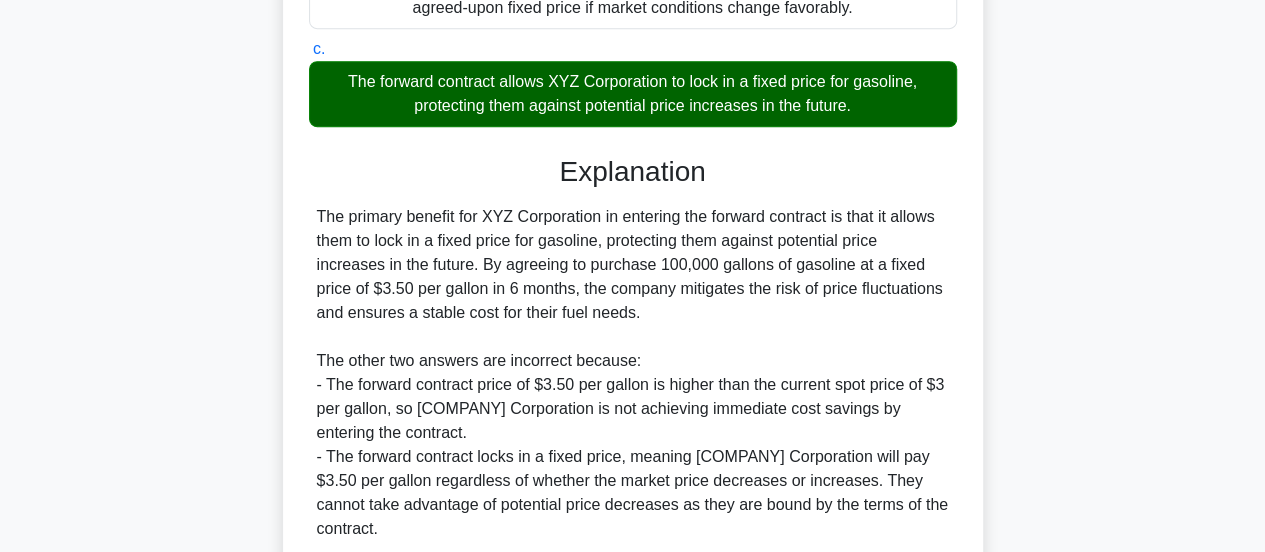 scroll, scrollTop: 586, scrollLeft: 0, axis: vertical 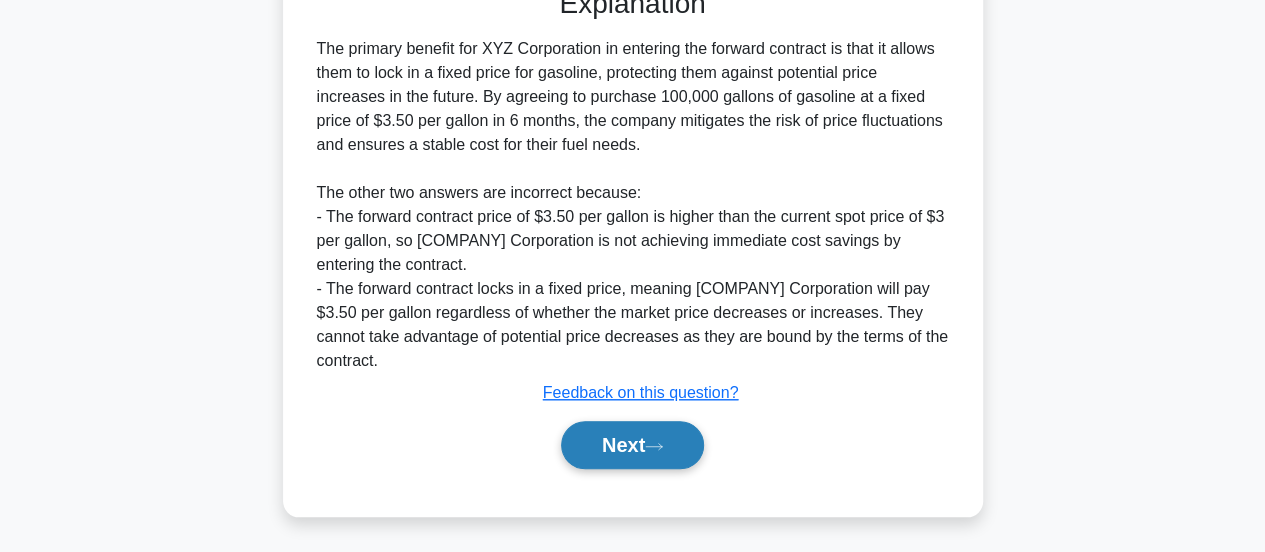 click on "Next" at bounding box center [632, 445] 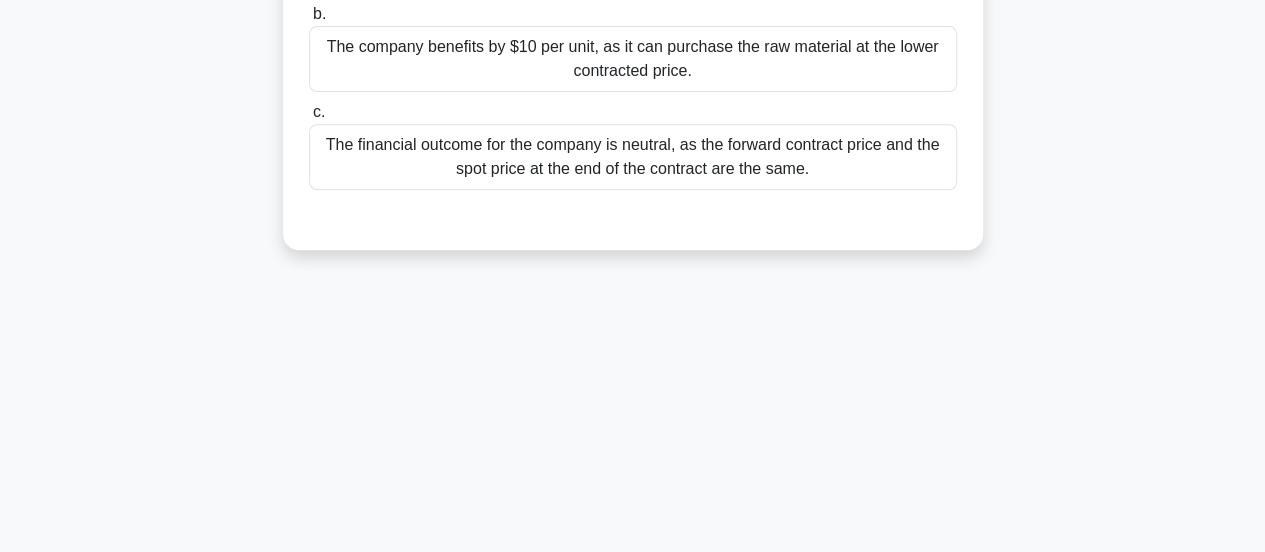 scroll, scrollTop: 0, scrollLeft: 0, axis: both 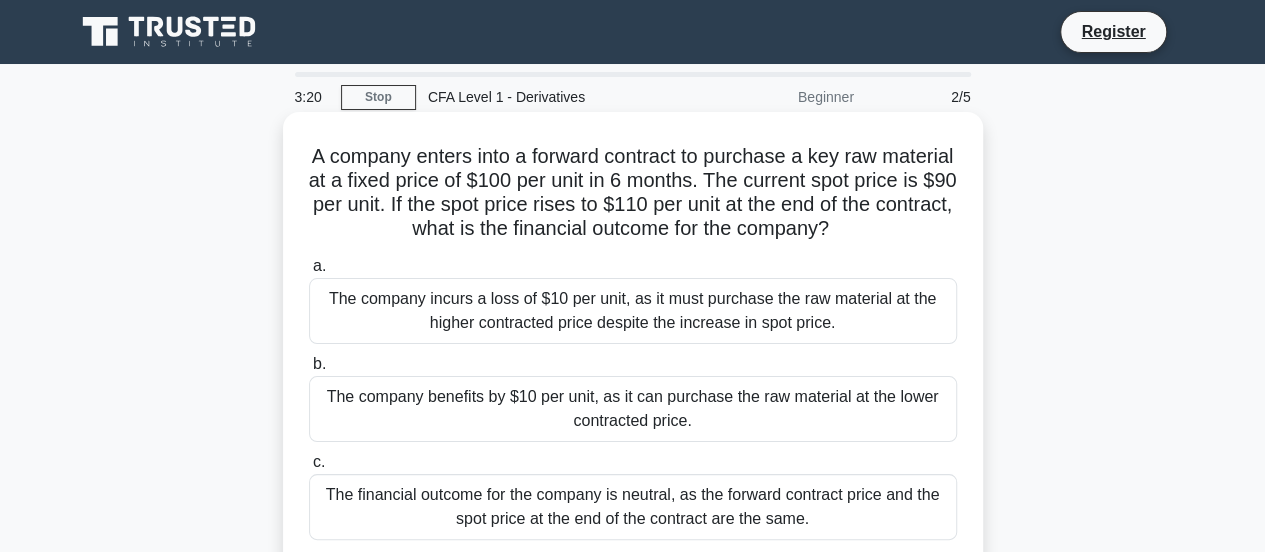 click on "The company benefits by $10 per unit, as it can purchase the raw material at the lower contracted price." at bounding box center (633, 409) 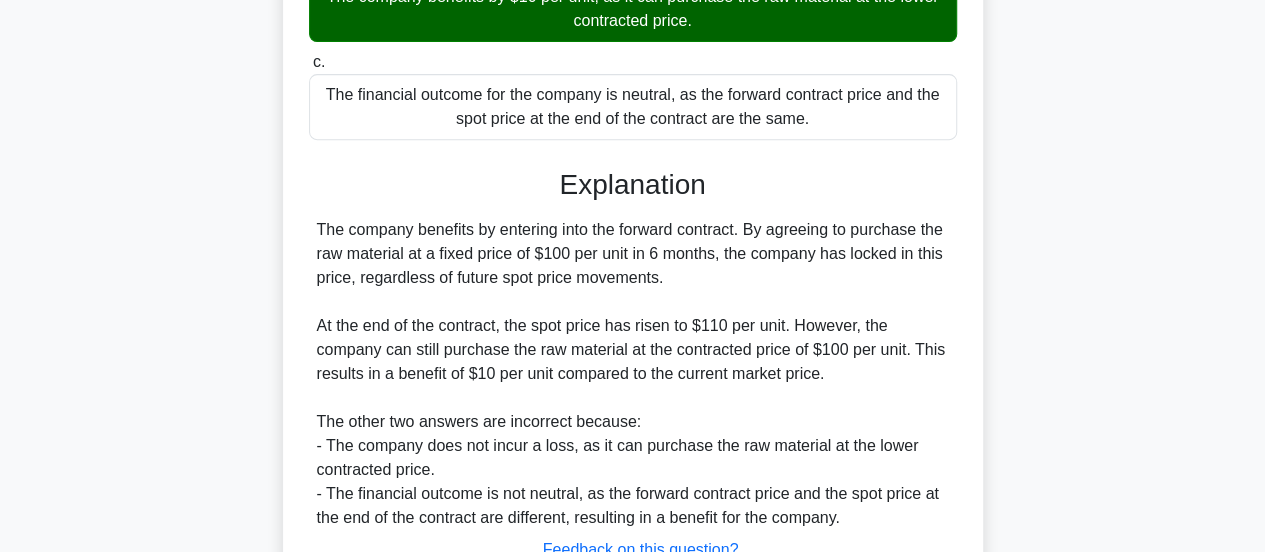 scroll, scrollTop: 557, scrollLeft: 0, axis: vertical 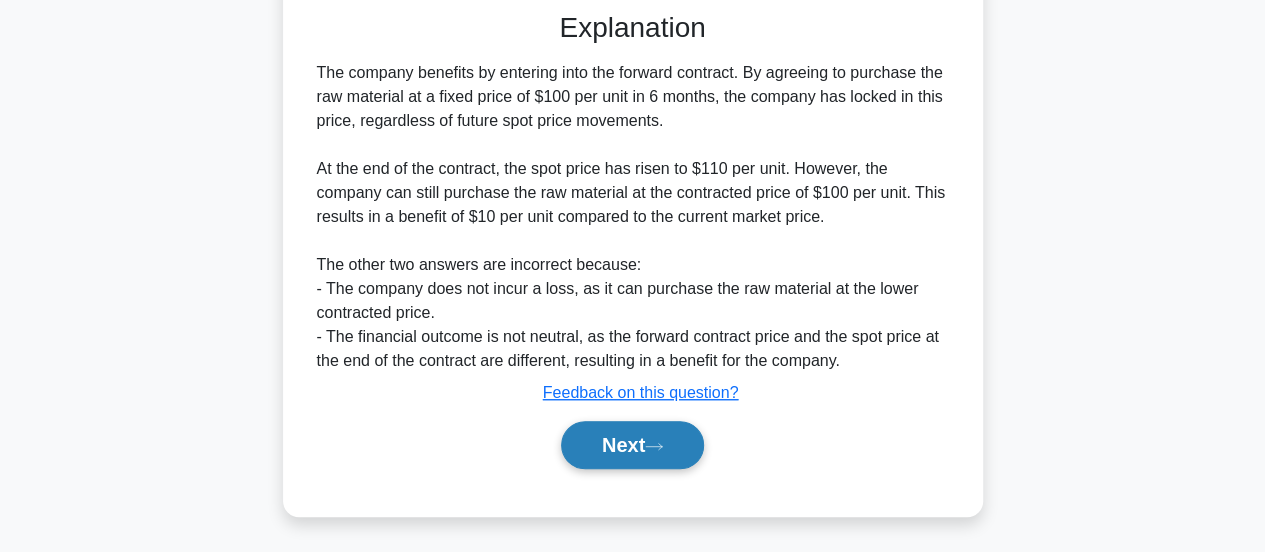 click on "Next" at bounding box center [632, 445] 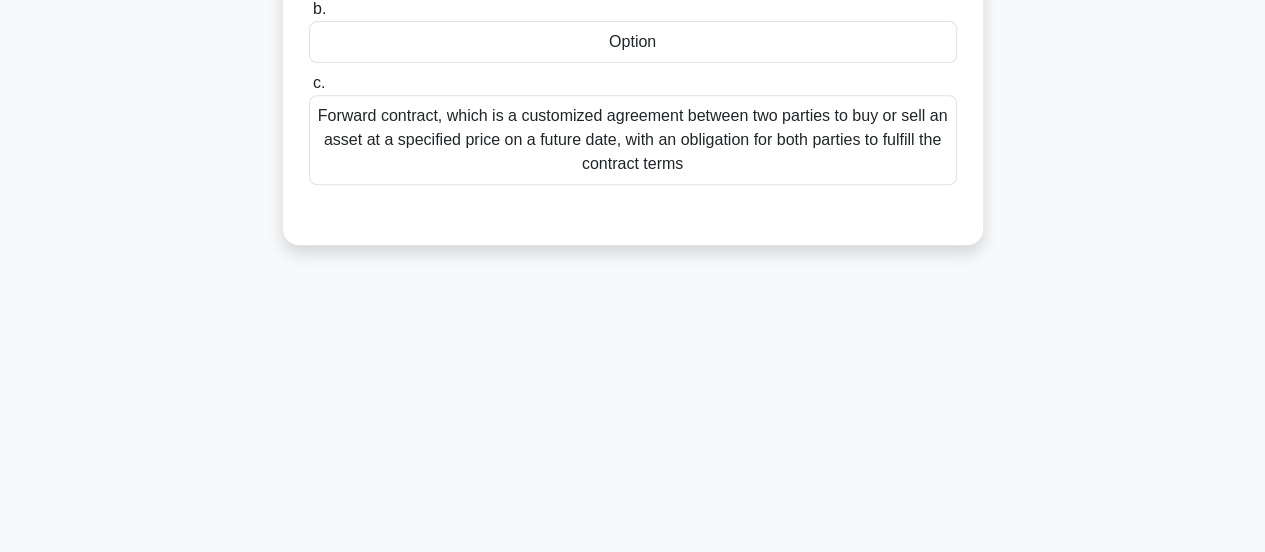 scroll, scrollTop: 0, scrollLeft: 0, axis: both 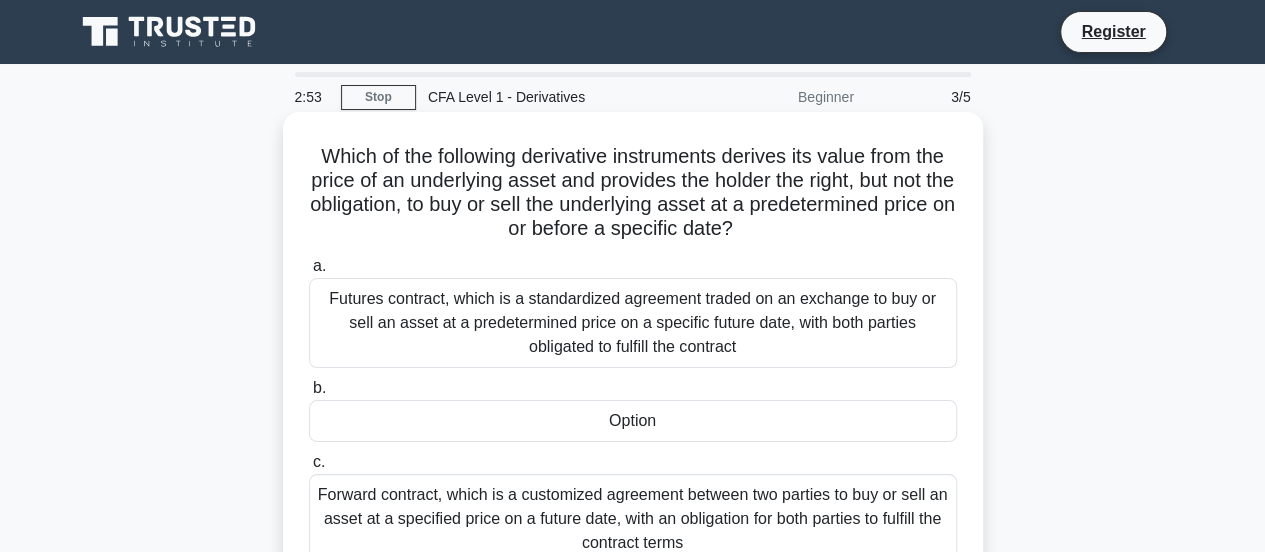 click on "Option" at bounding box center (633, 421) 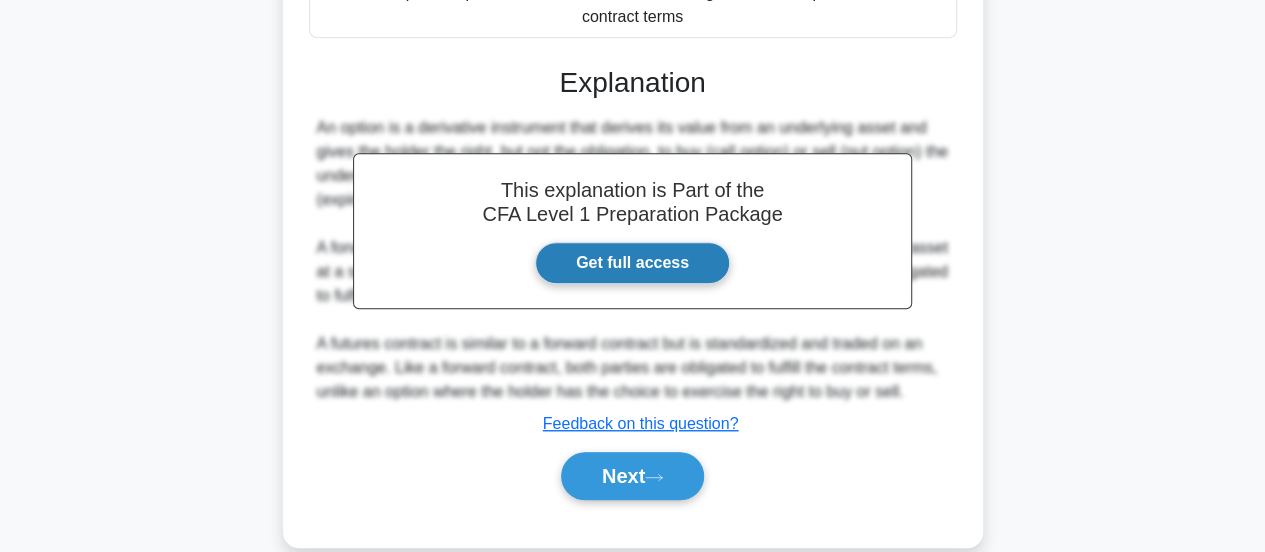 scroll, scrollTop: 557, scrollLeft: 0, axis: vertical 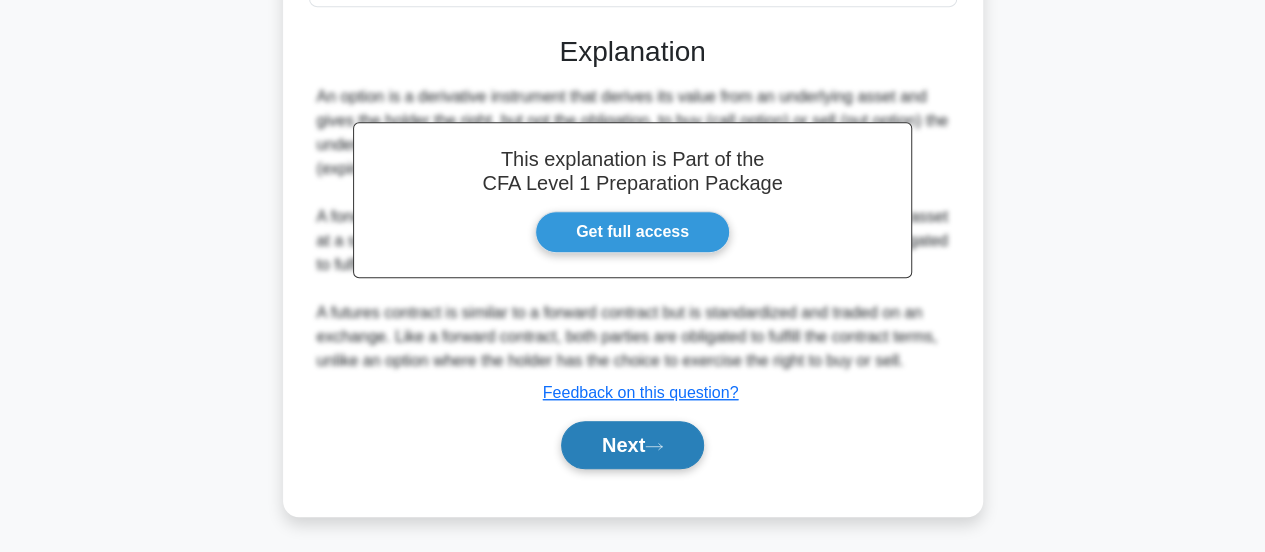 click on "Next" at bounding box center (632, 445) 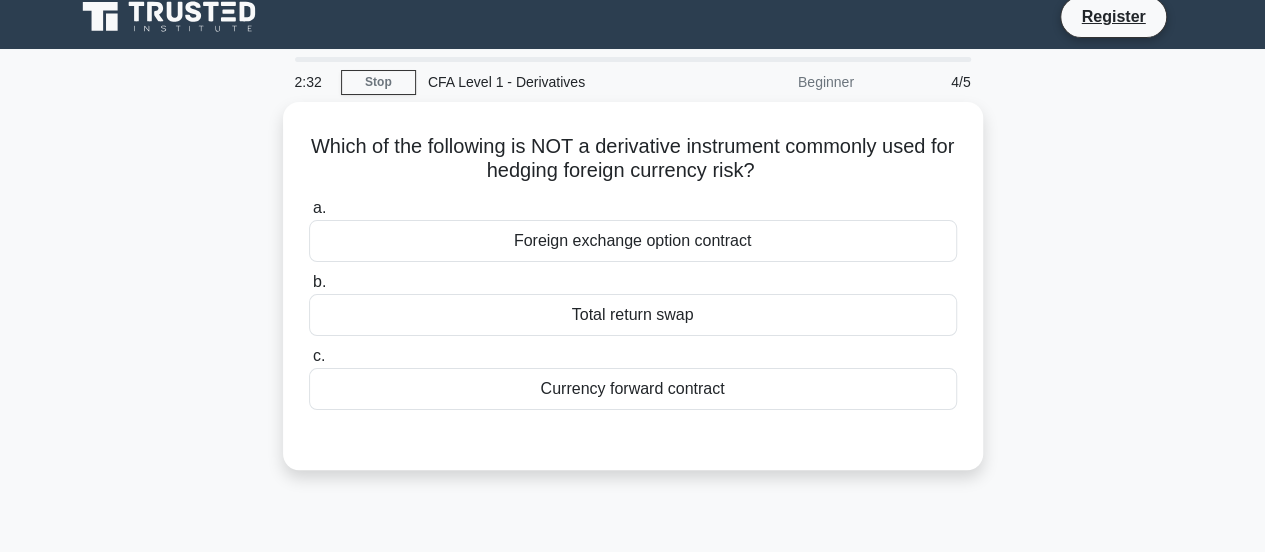 scroll, scrollTop: 0, scrollLeft: 0, axis: both 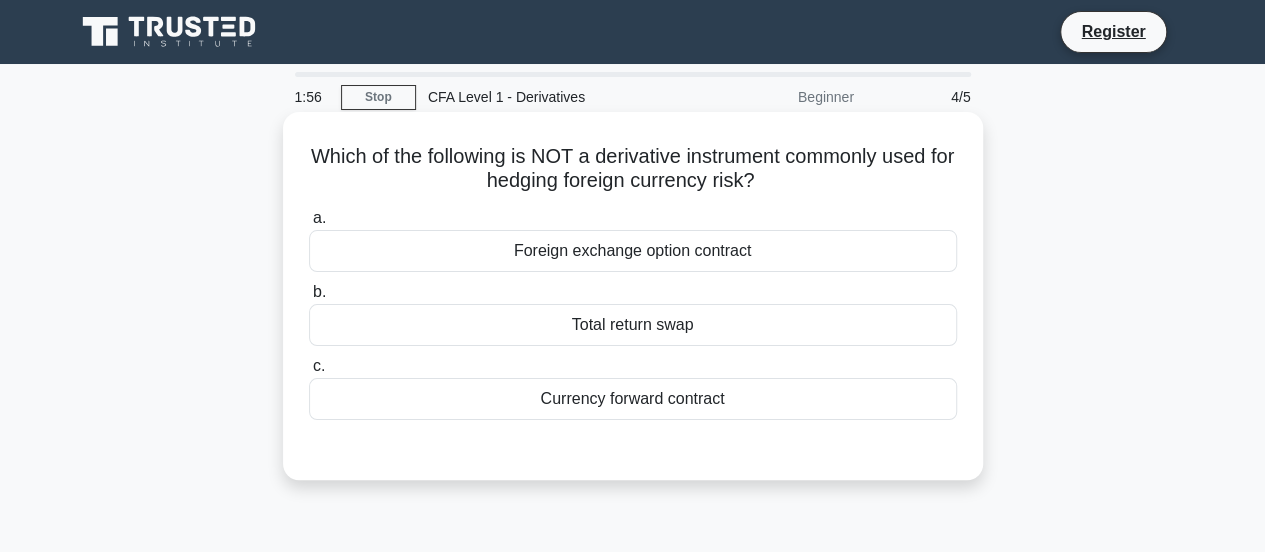 click on "Total return swap" at bounding box center [633, 325] 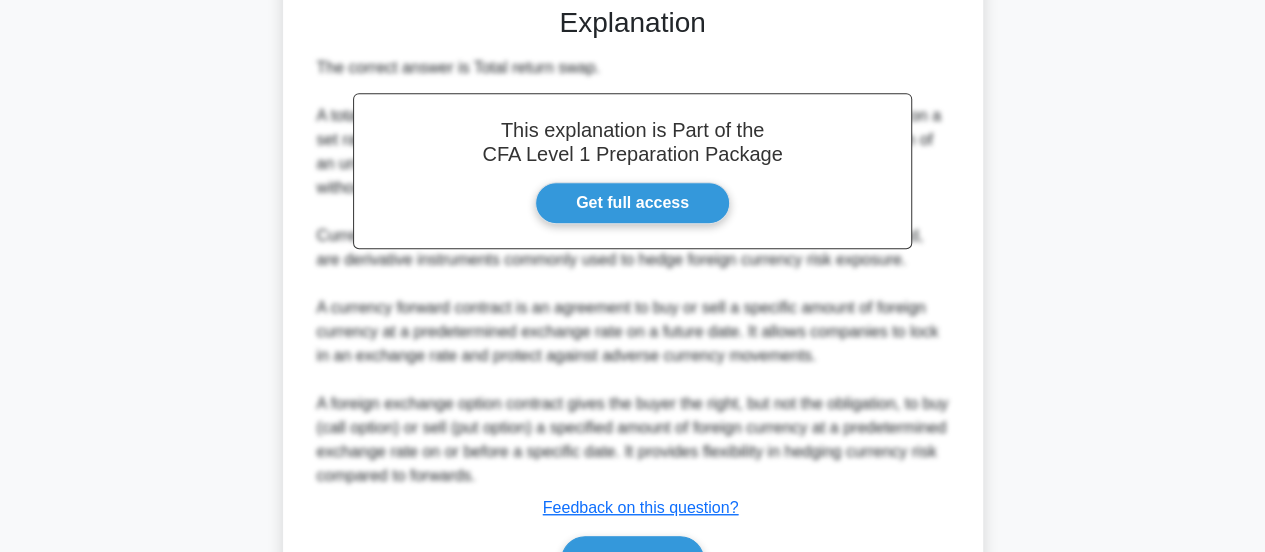 scroll, scrollTop: 557, scrollLeft: 0, axis: vertical 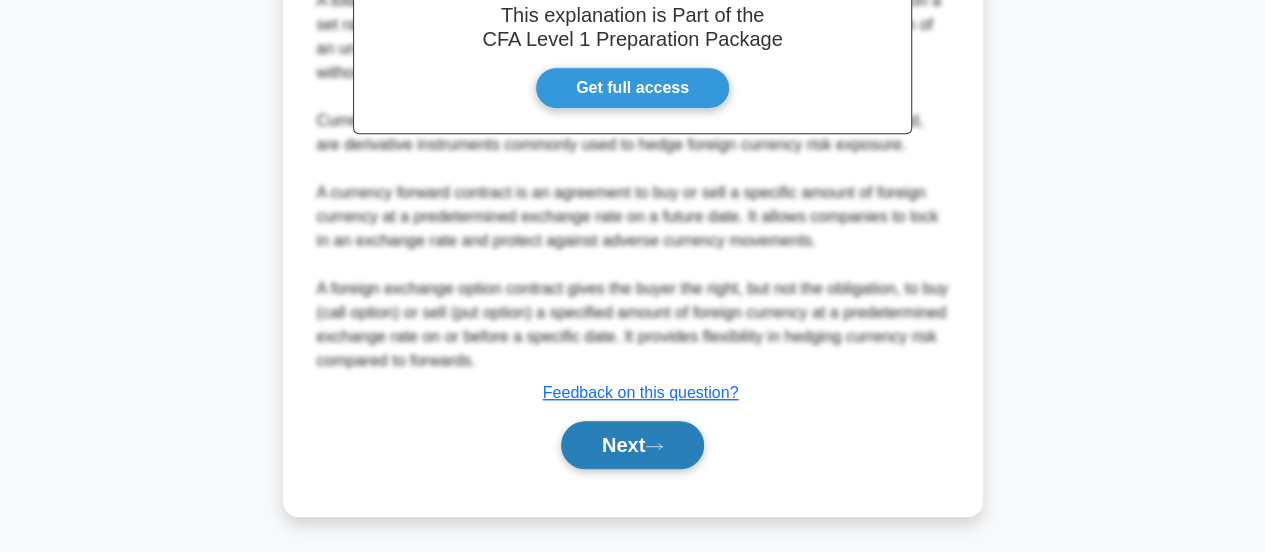 click on "Next" at bounding box center (632, 445) 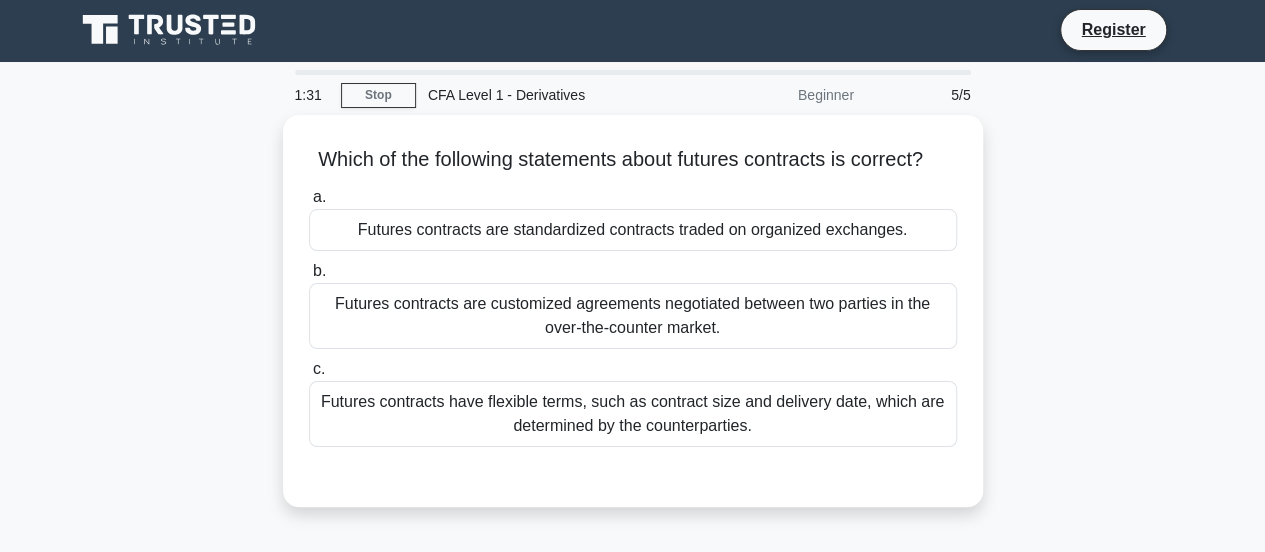 scroll, scrollTop: 0, scrollLeft: 0, axis: both 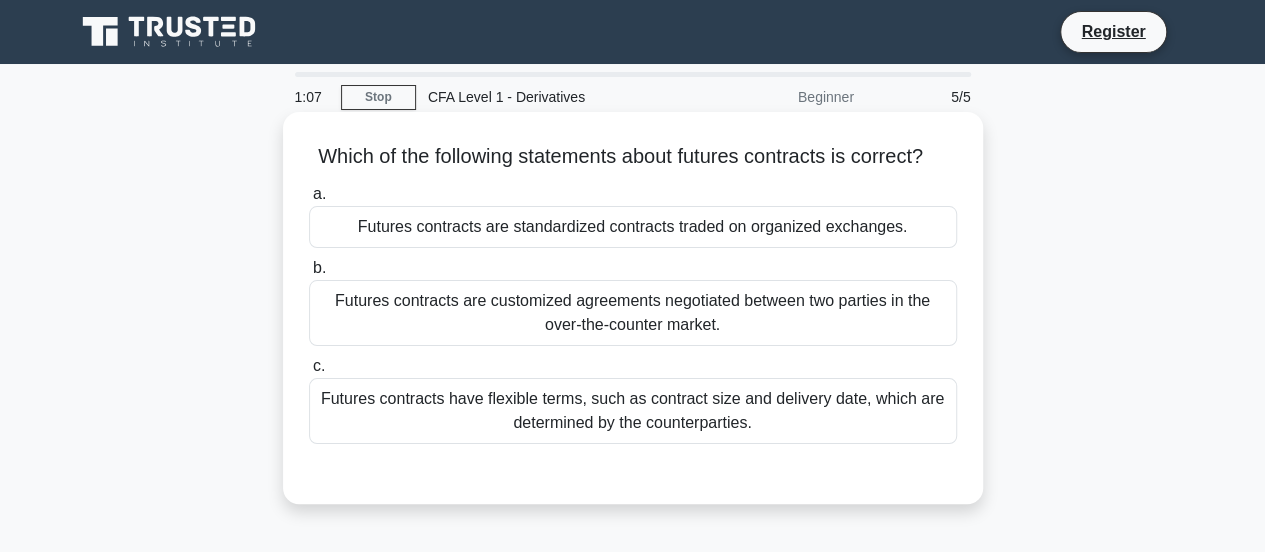 click on "Futures contracts have flexible terms, such as contract size and delivery date, which are determined by the counterparties." at bounding box center [633, 411] 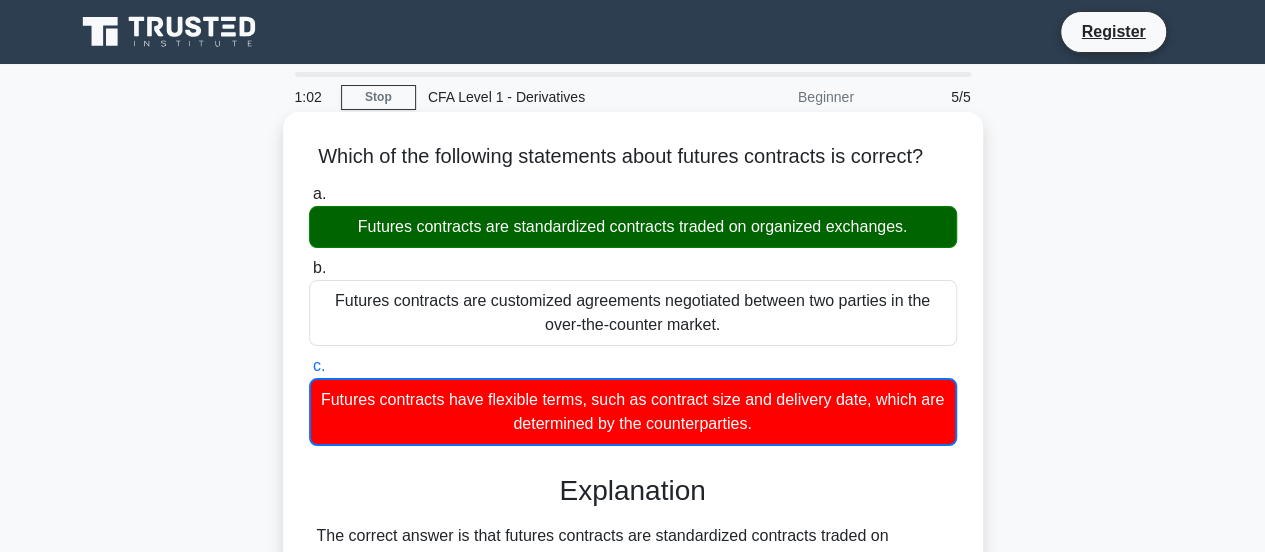 click on "Futures contracts are standardized contracts traded on organized exchanges." at bounding box center (633, 227) 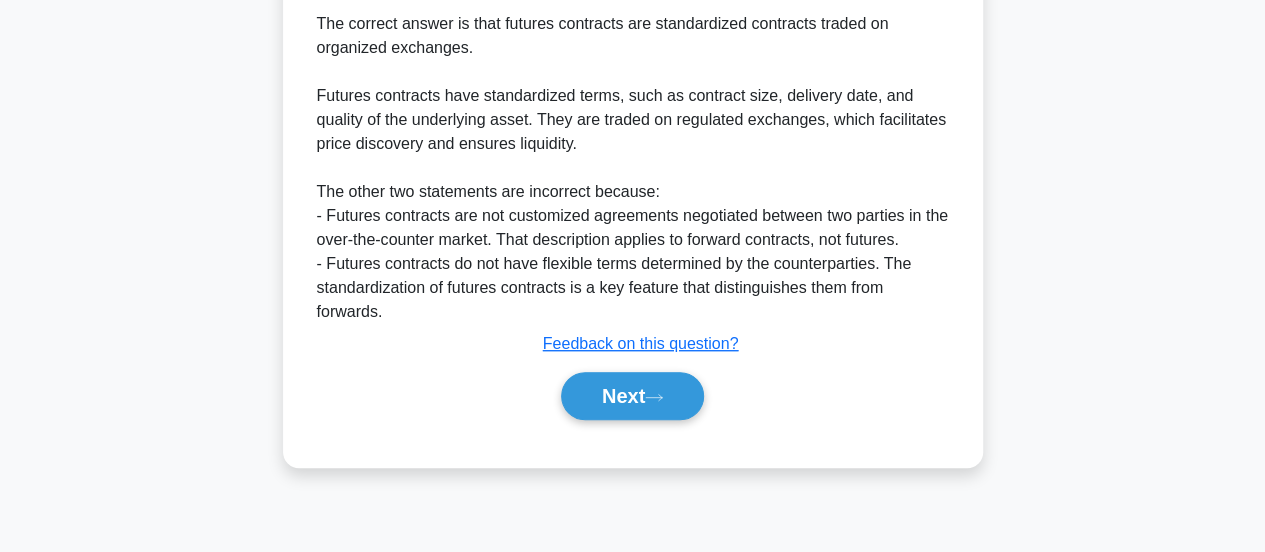 scroll, scrollTop: 528, scrollLeft: 0, axis: vertical 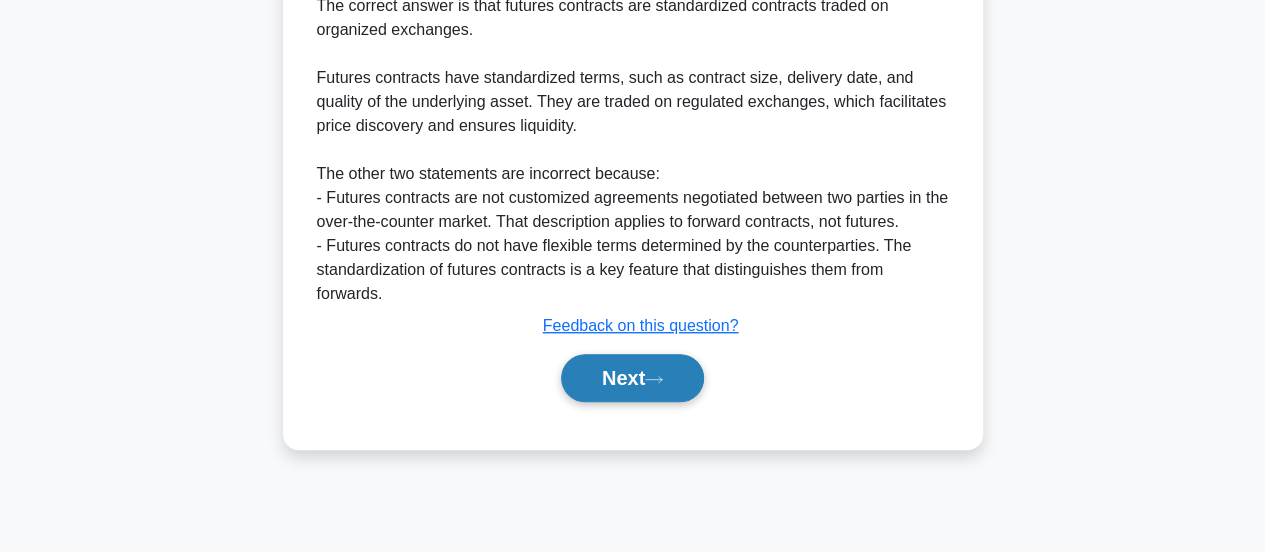 click on "Next" at bounding box center [632, 378] 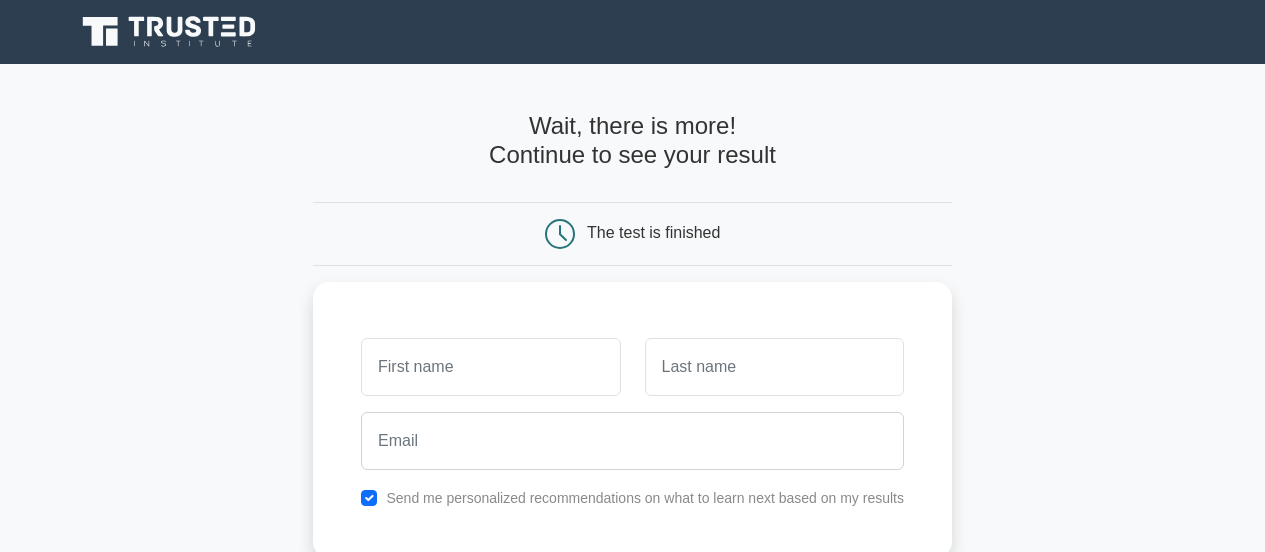 scroll, scrollTop: 0, scrollLeft: 0, axis: both 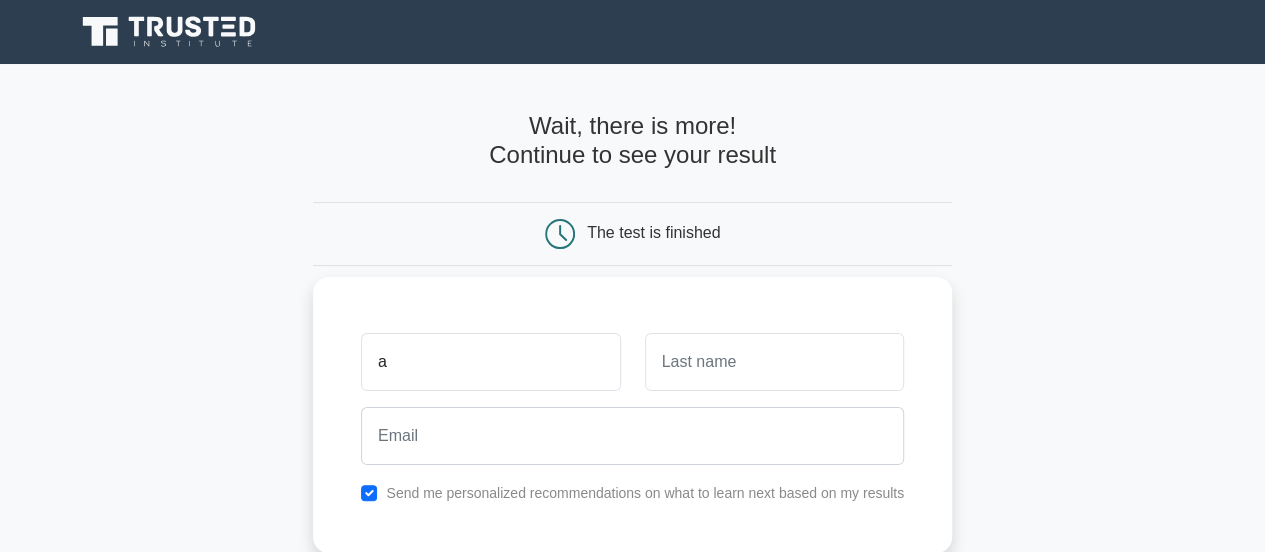type on "a" 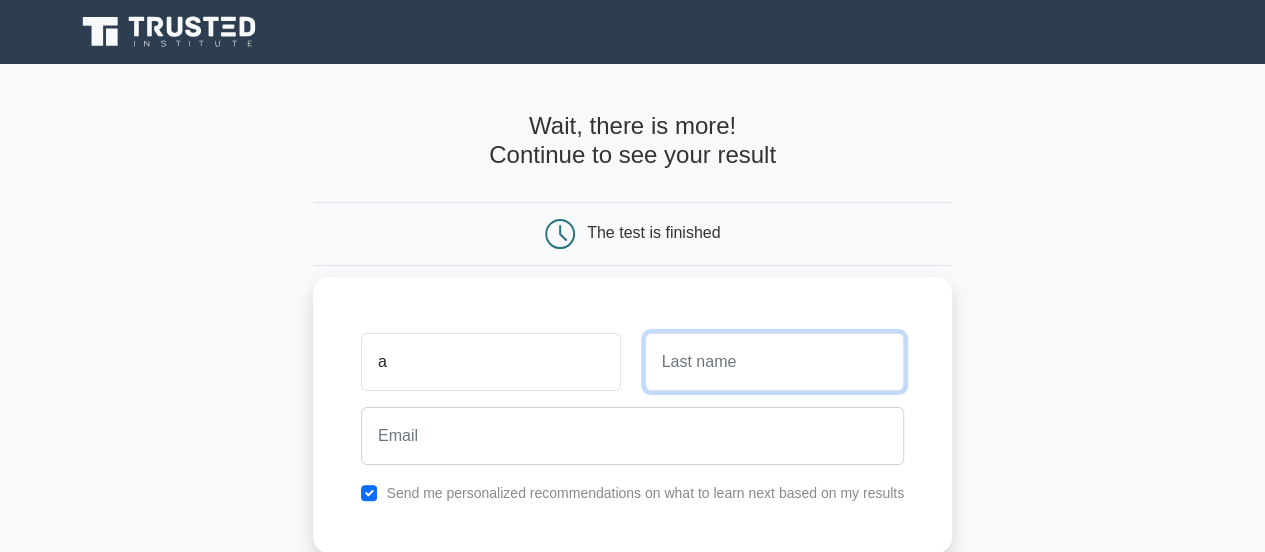 click at bounding box center [774, 362] 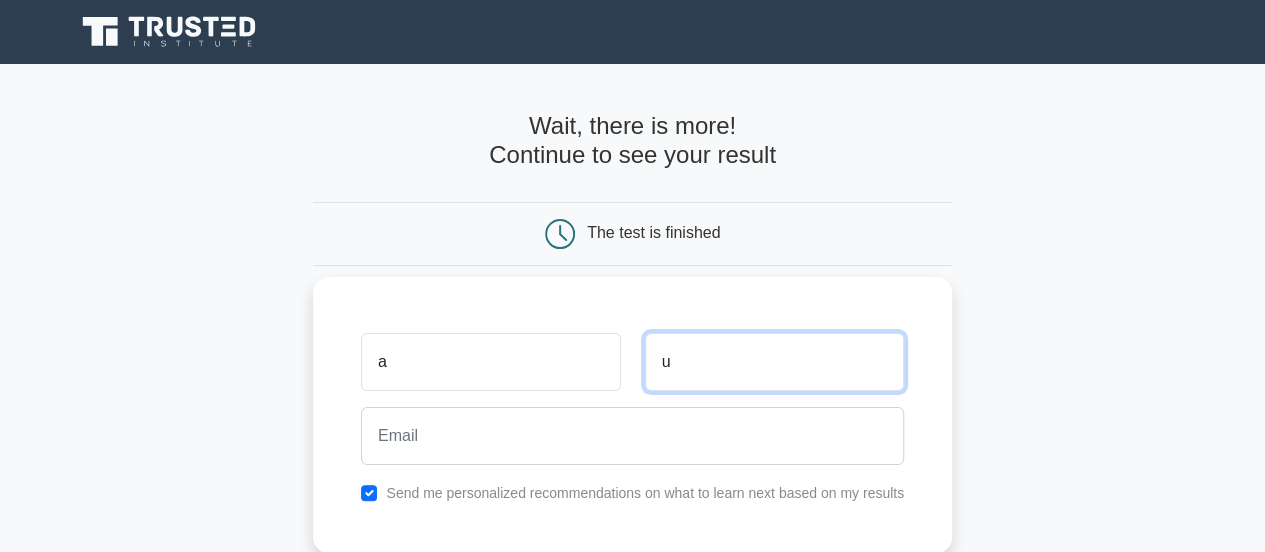 type on "u" 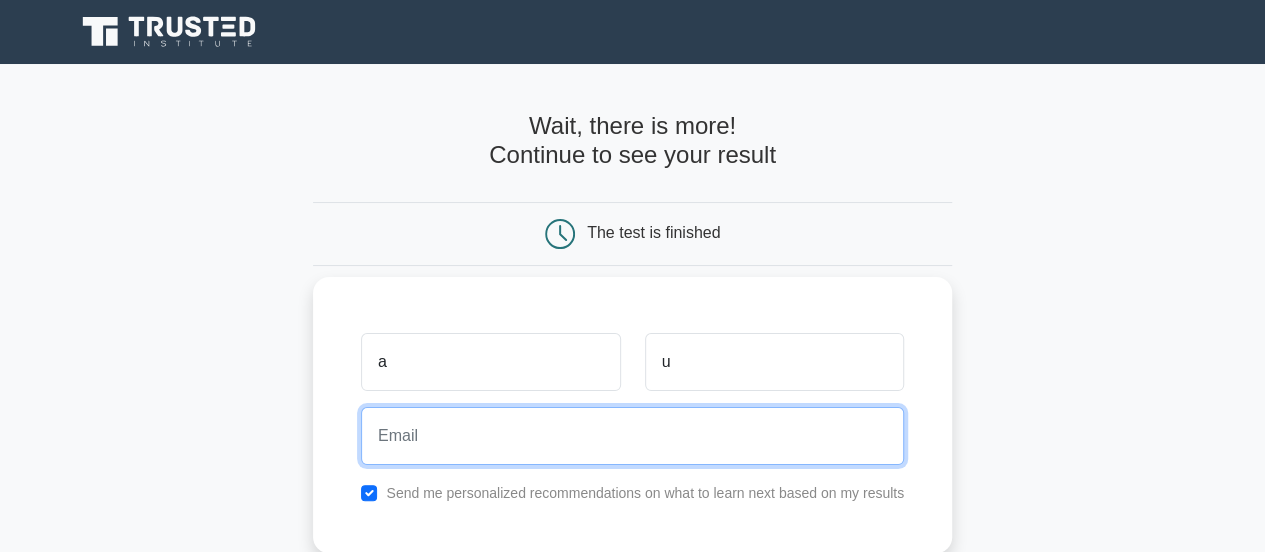 click at bounding box center [632, 436] 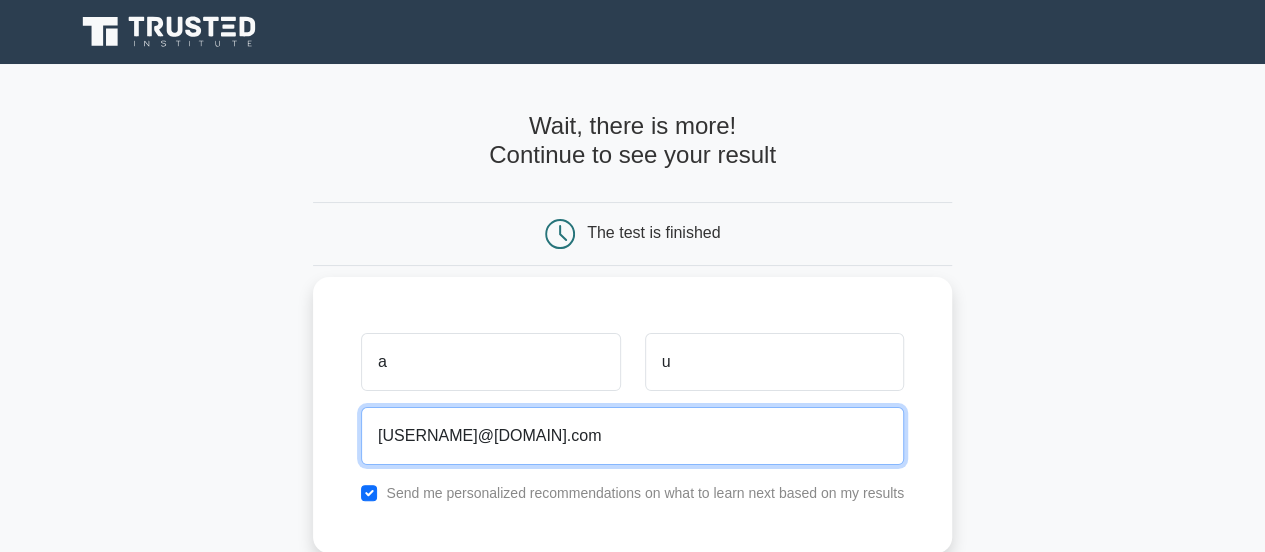 scroll, scrollTop: 450, scrollLeft: 0, axis: vertical 